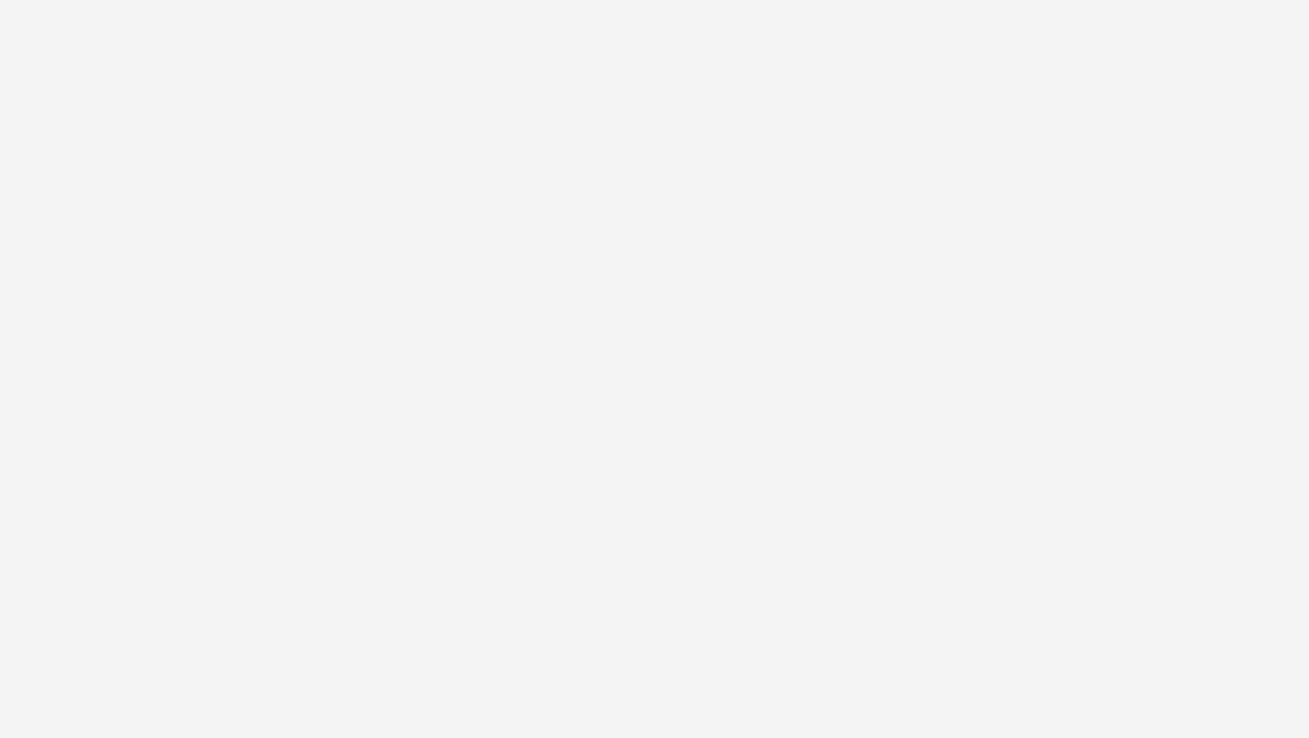 scroll, scrollTop: 0, scrollLeft: 0, axis: both 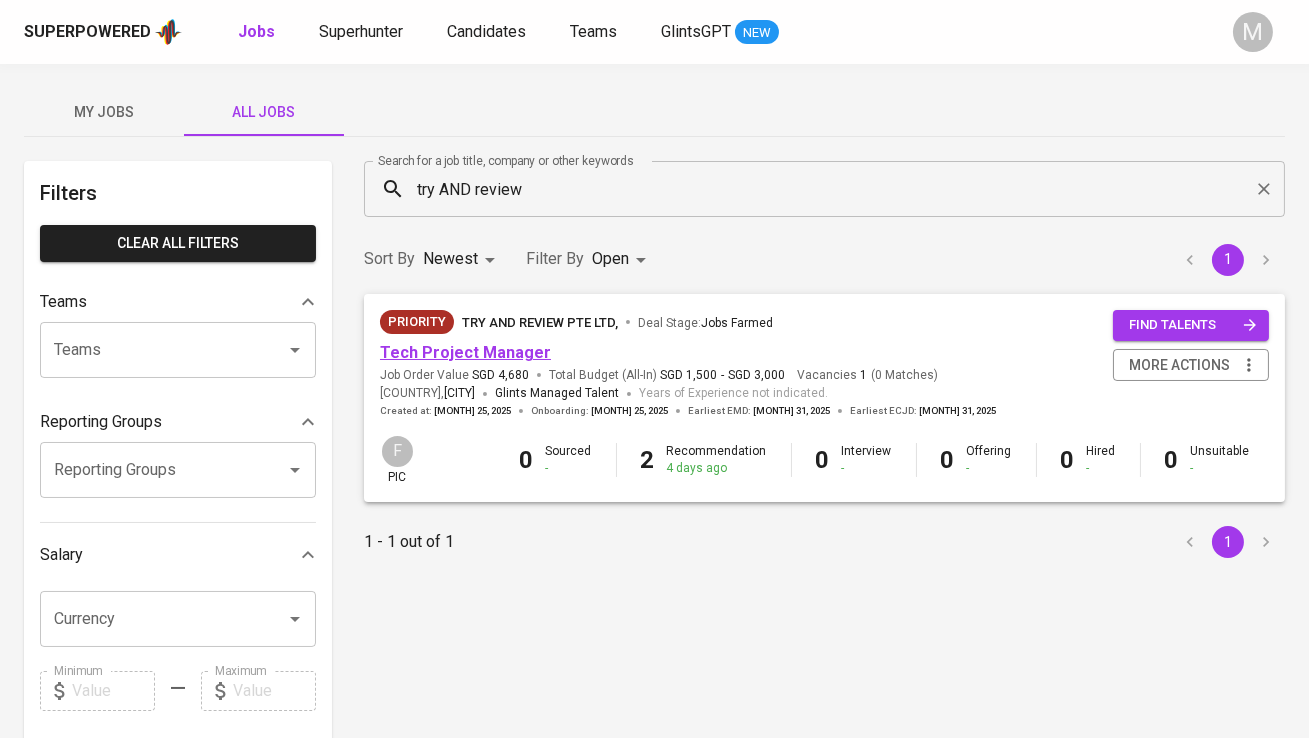 click on "Tech Project Manager" at bounding box center [465, 352] 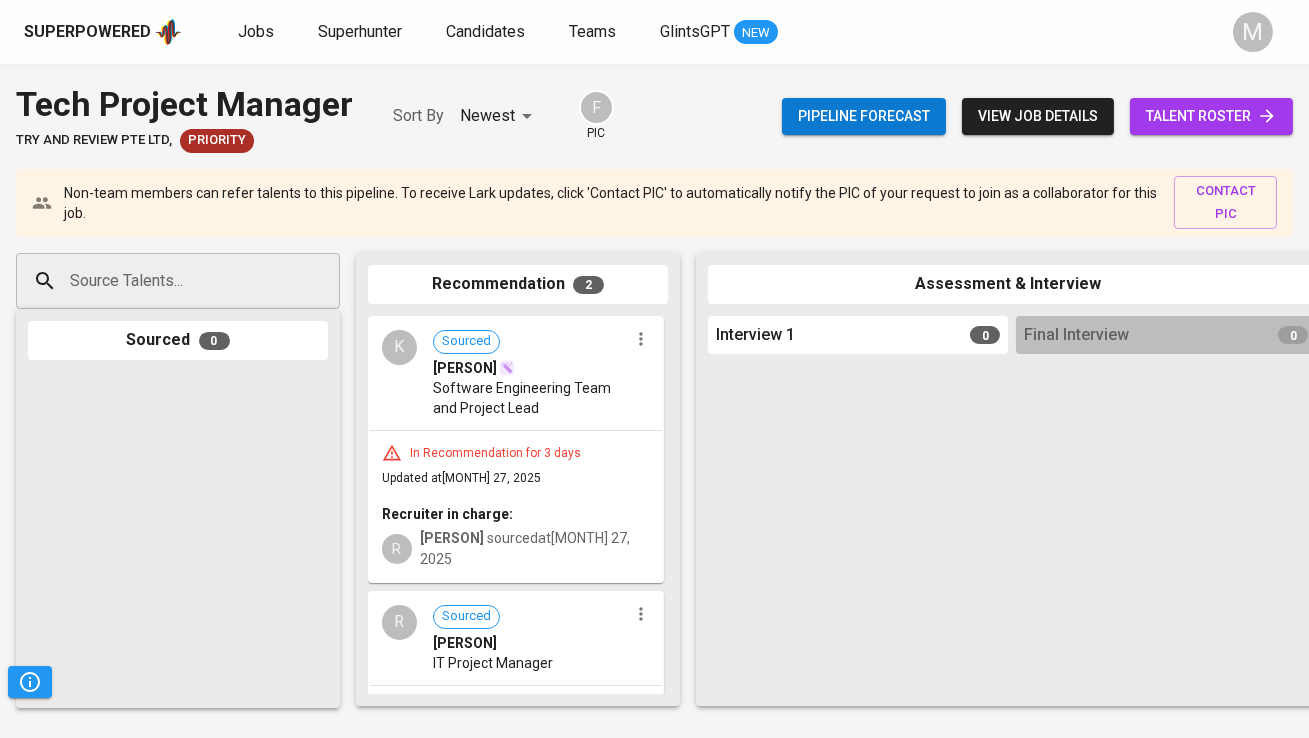 click on "view job details" at bounding box center [1038, 116] 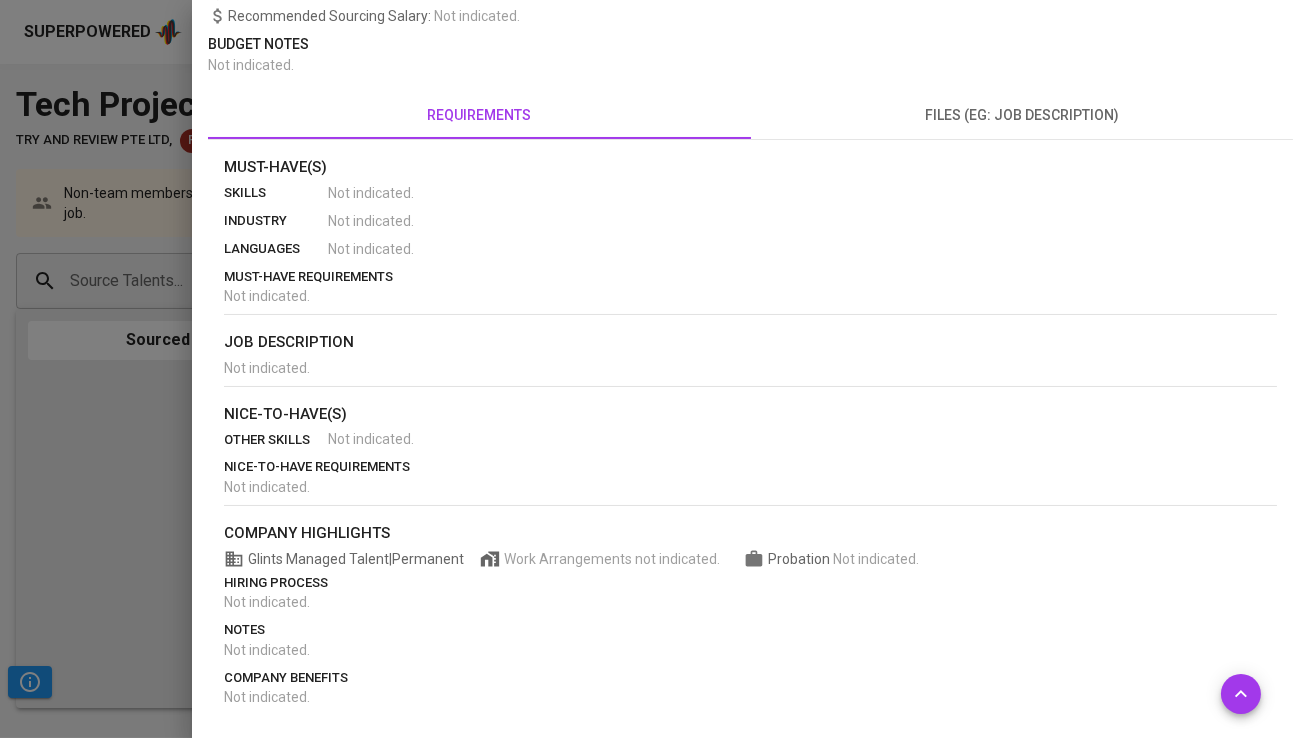 scroll, scrollTop: 0, scrollLeft: 0, axis: both 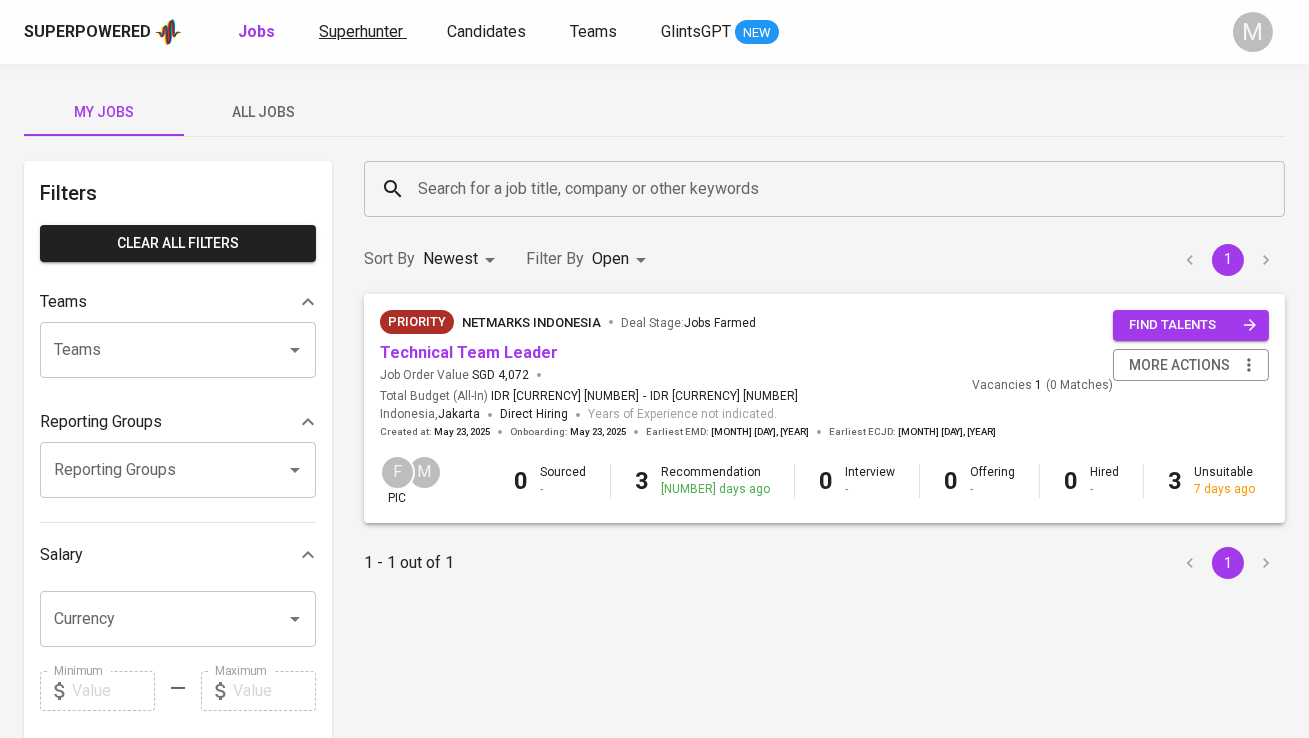 click on "Superhunter" at bounding box center (361, 31) 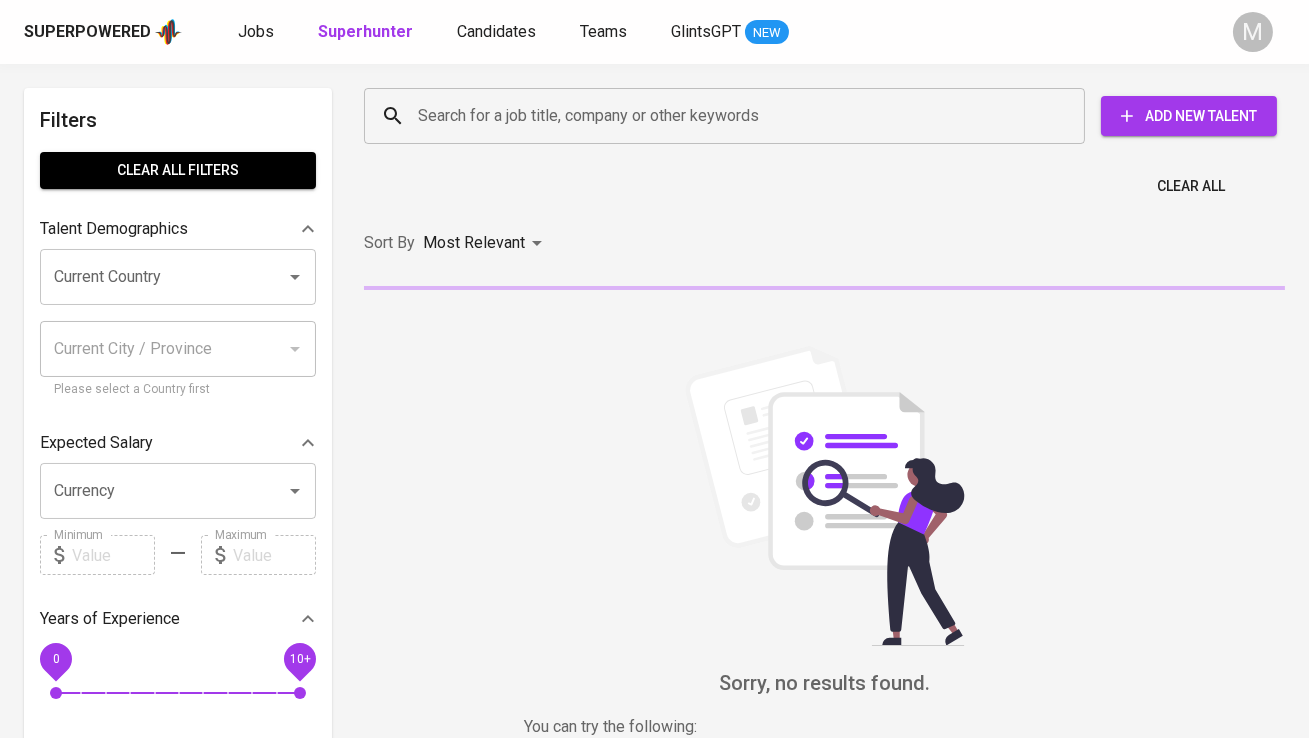 click on "Search for a job title, company or other keywords" at bounding box center (729, 116) 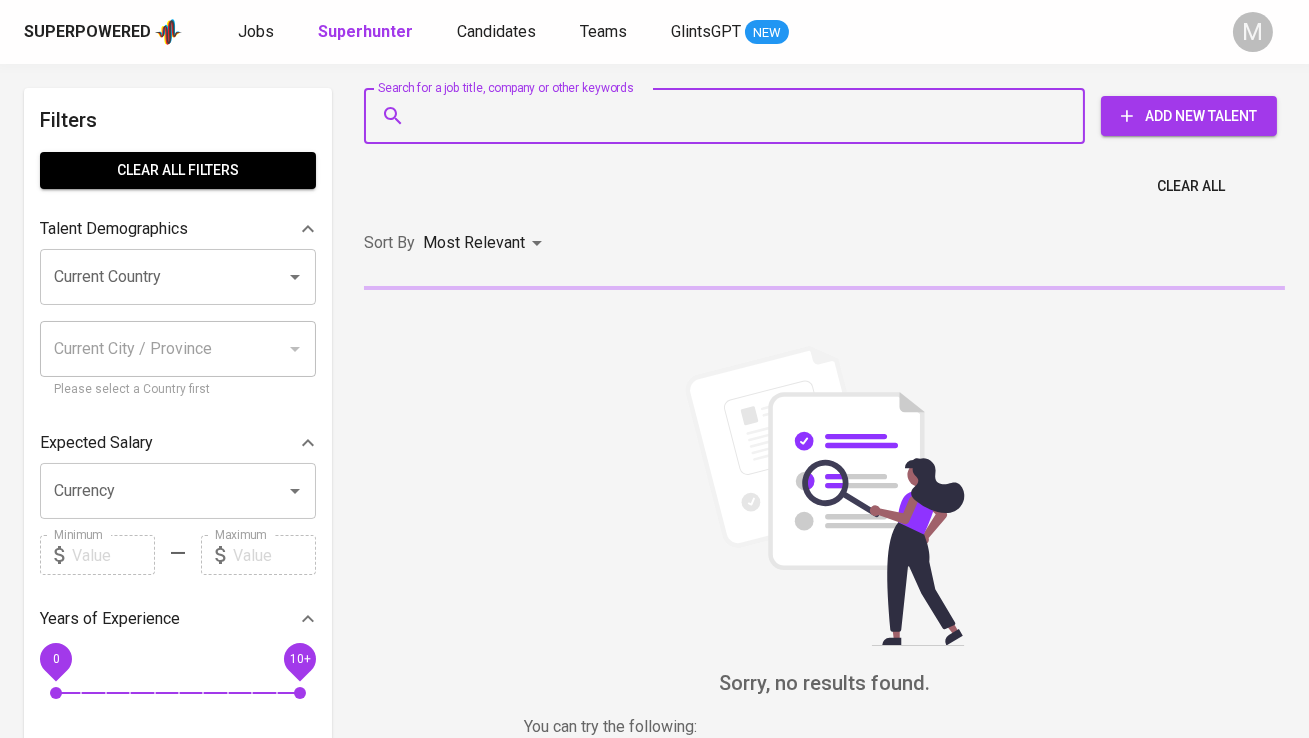 paste on "jodi.anjasmara7@[EXAMPLE.COM]" 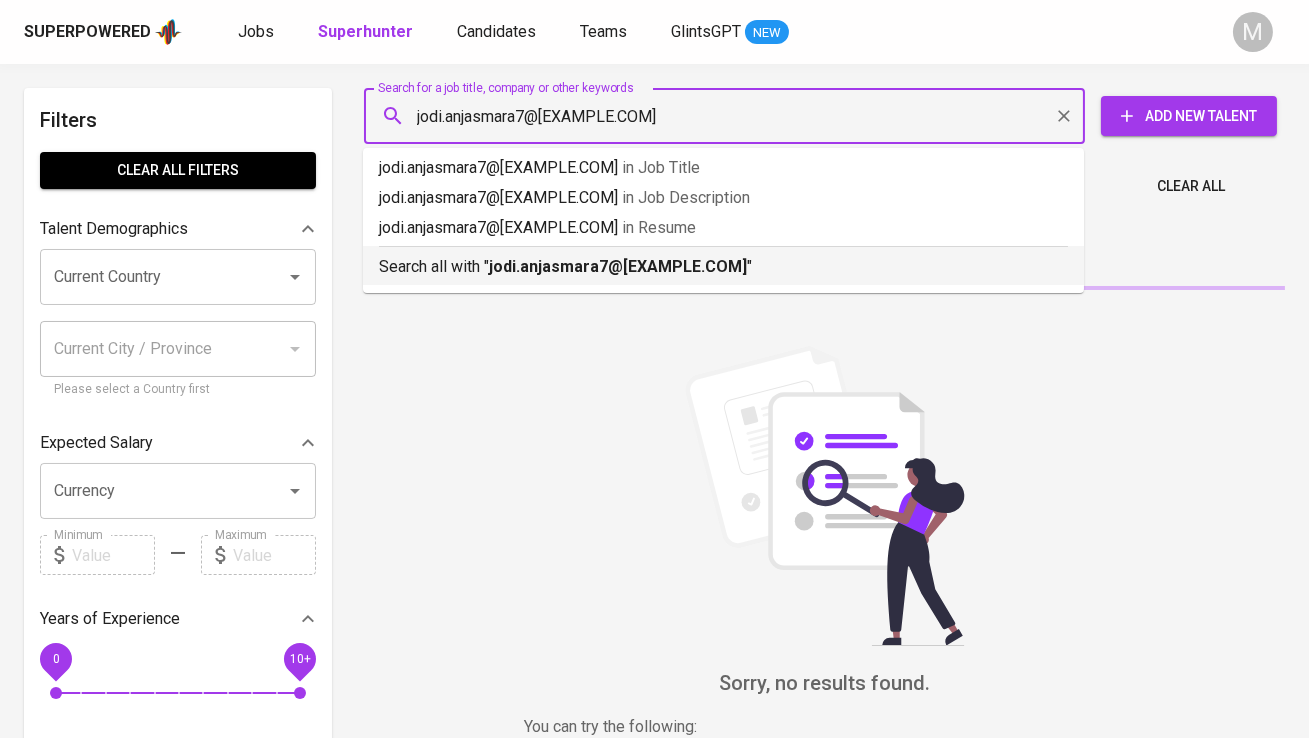 click on "jodi.anjasmara7@[EXAMPLE.COM]" at bounding box center (618, 266) 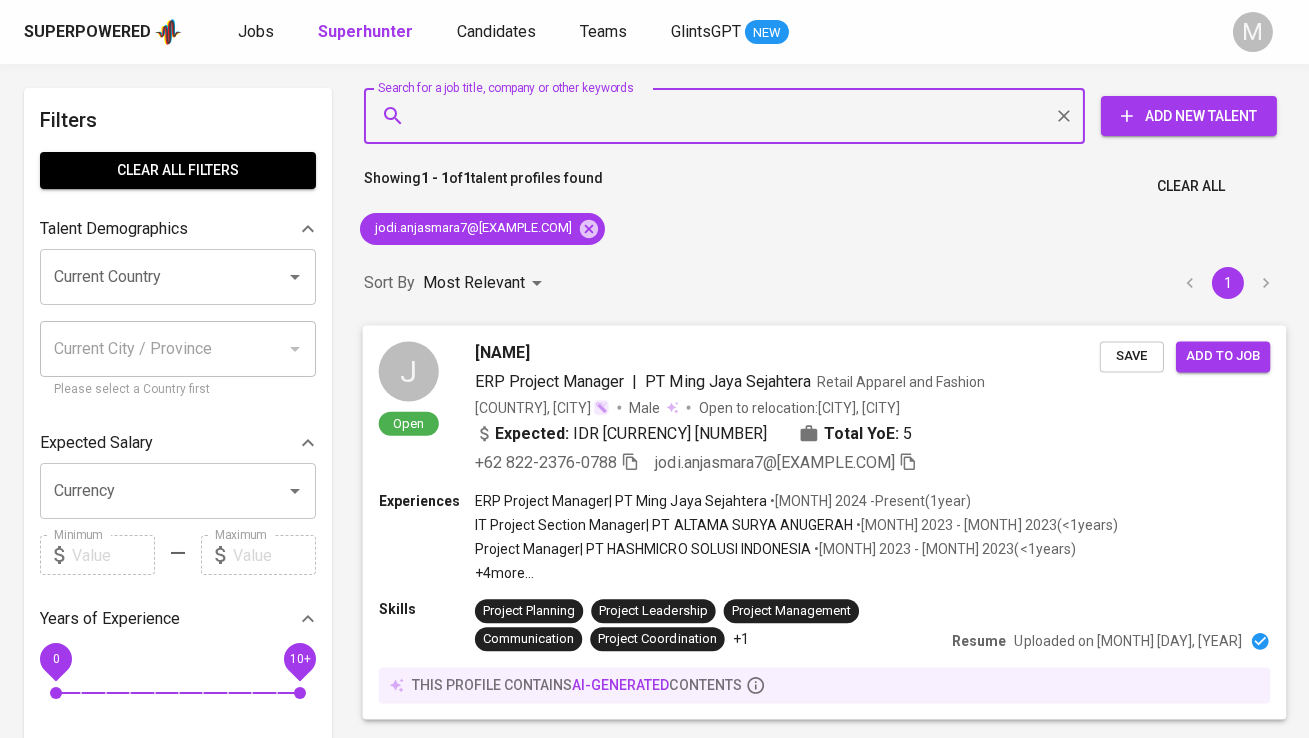 click on "J [NAME] [ROLE] | [COMPANY] [INDUSTRY] [COUNTRY], [CITY] [GENDER]  Open to relocation :  [CITY], [CITY] Expected:   IDR [CURRENCY] [NUMBER] Total YoE:   [NUMBER] +[COUNTRY_CODE] [PHONE]   [EMAIL]   Save Add to job" at bounding box center [825, 408] 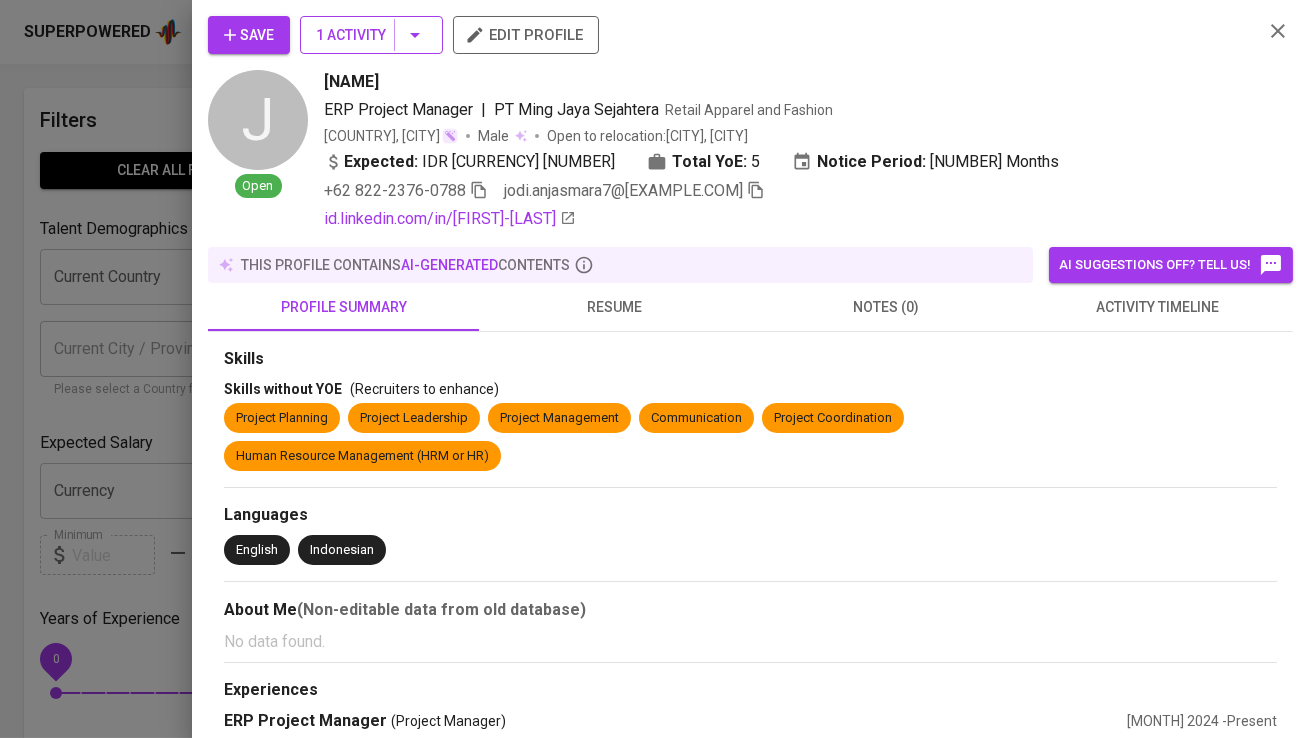 click on "1 Activity" at bounding box center [371, 35] 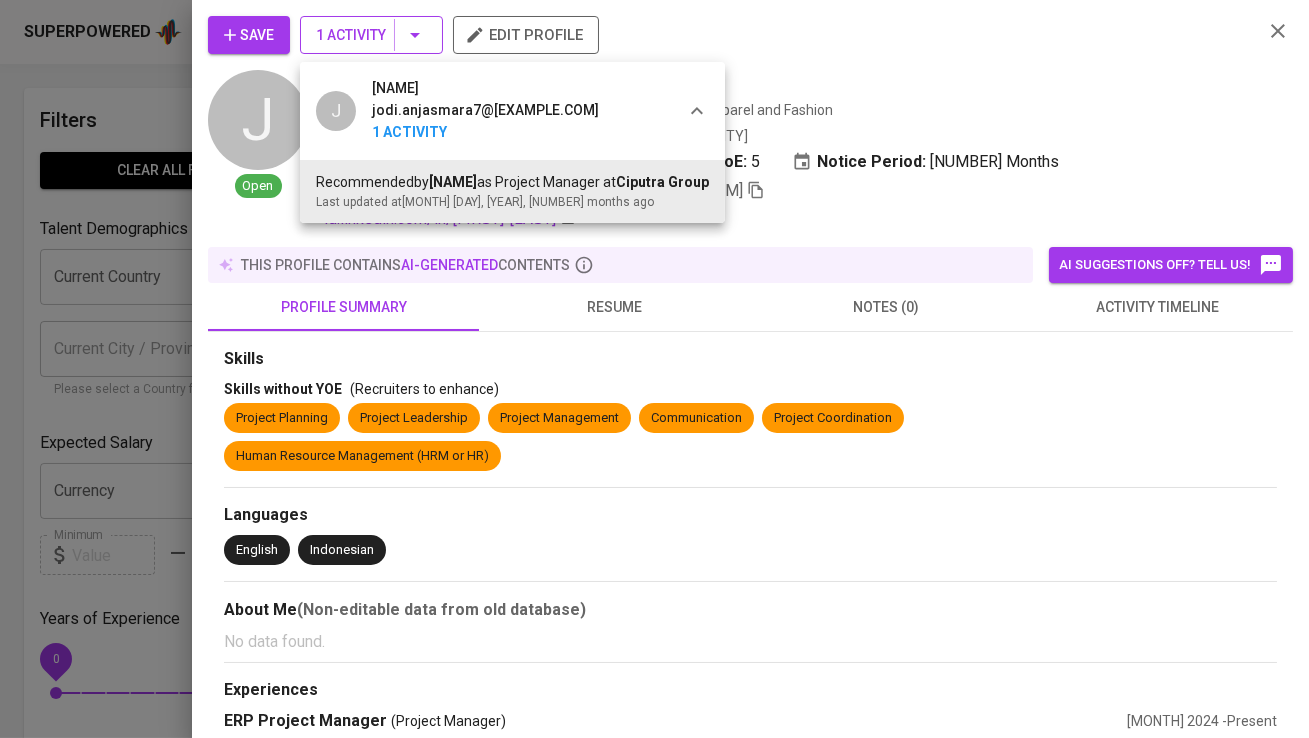 click at bounding box center [654, 369] 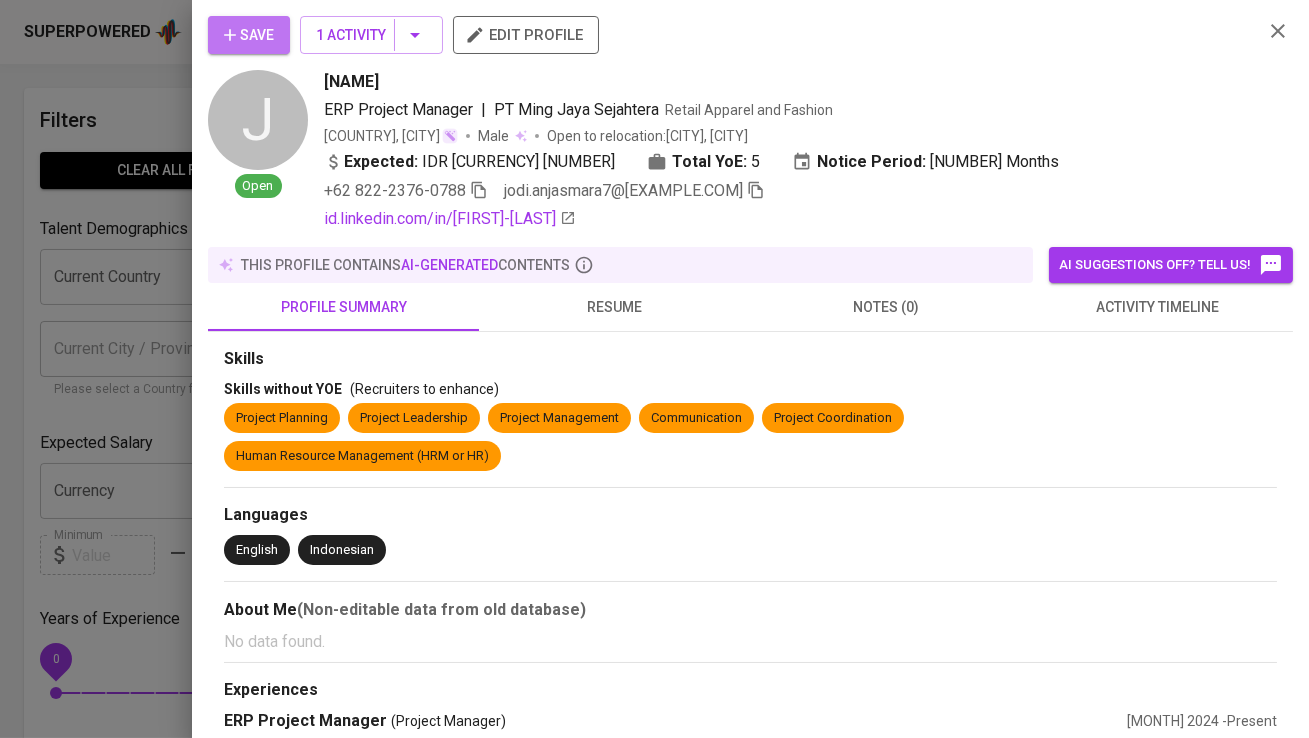 click on "Save" at bounding box center [249, 35] 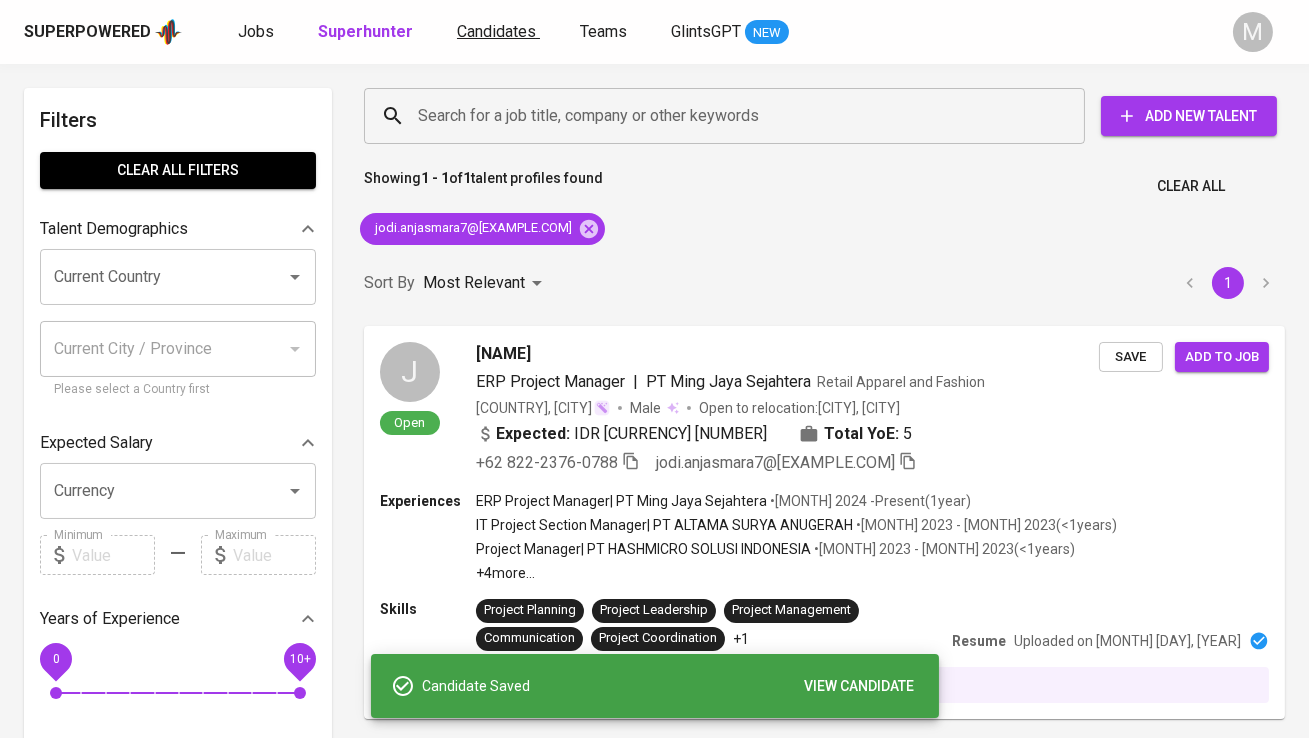 click on "Candidates" at bounding box center [496, 31] 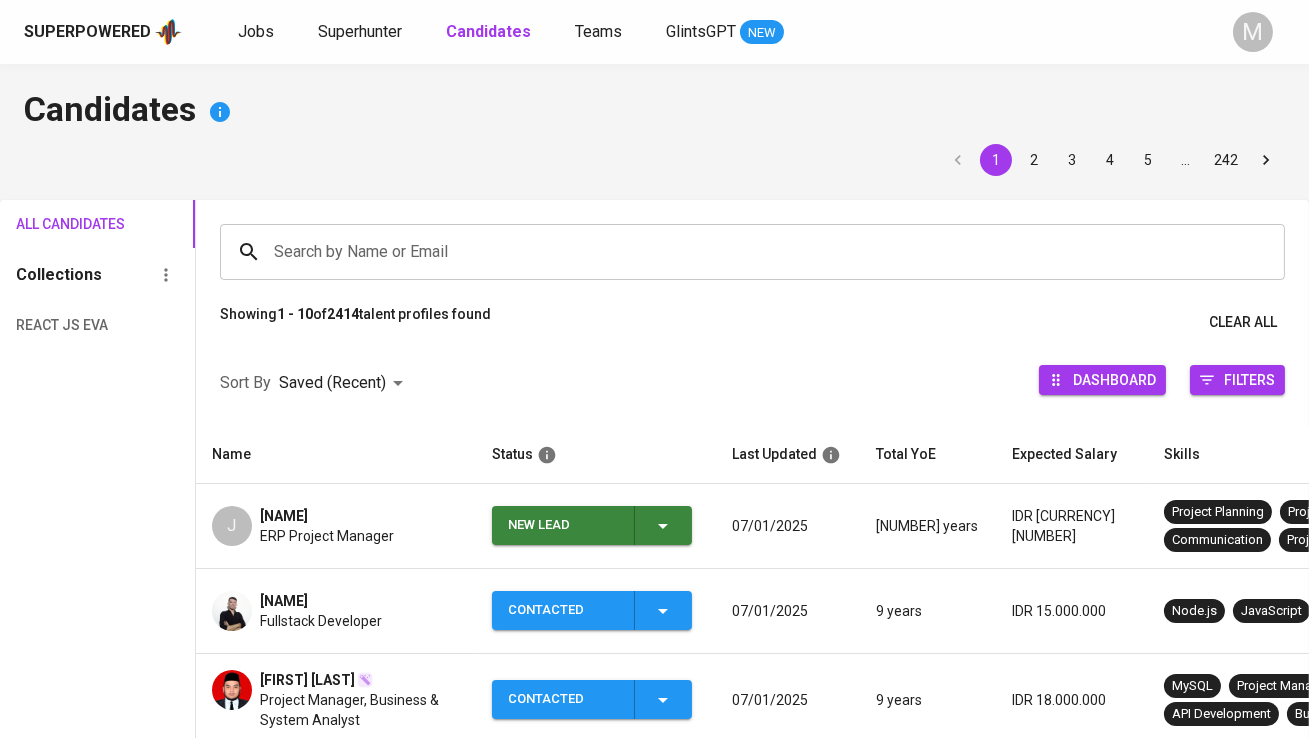 click on "New Lead" at bounding box center (563, 525) 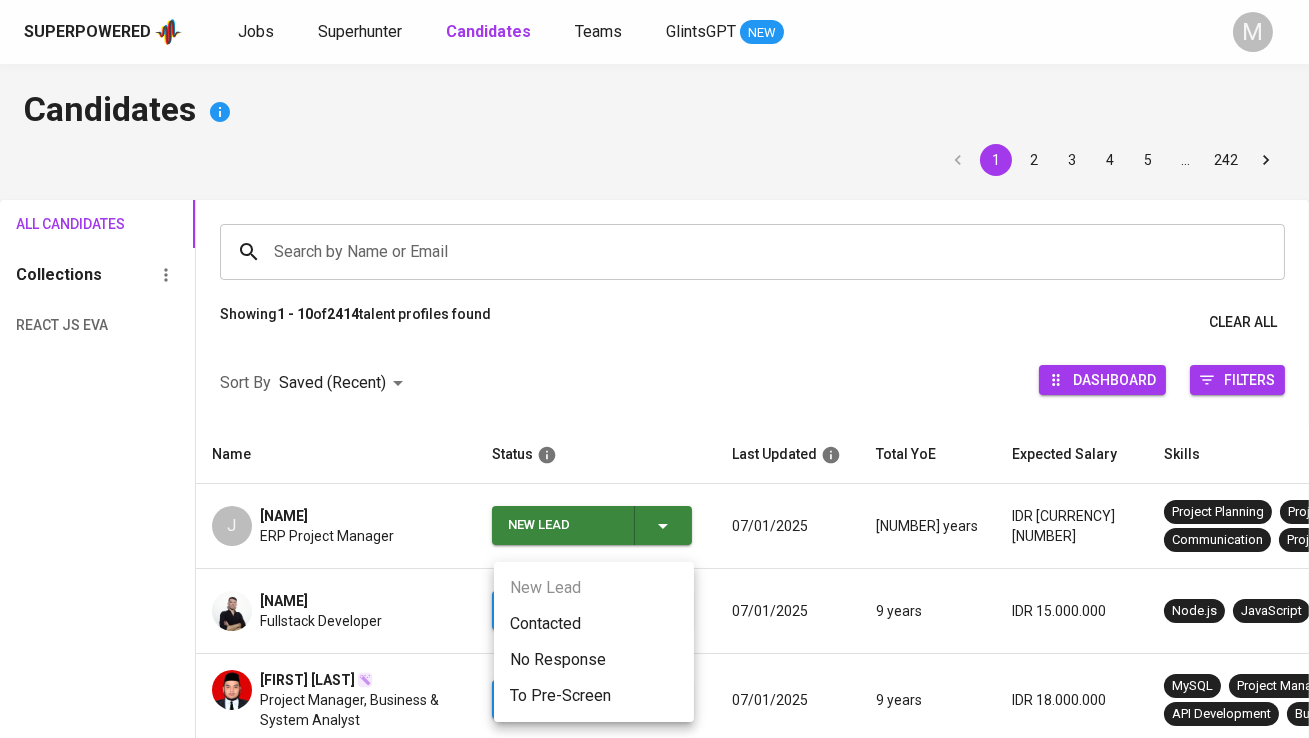 click on "Contacted" at bounding box center [594, 624] 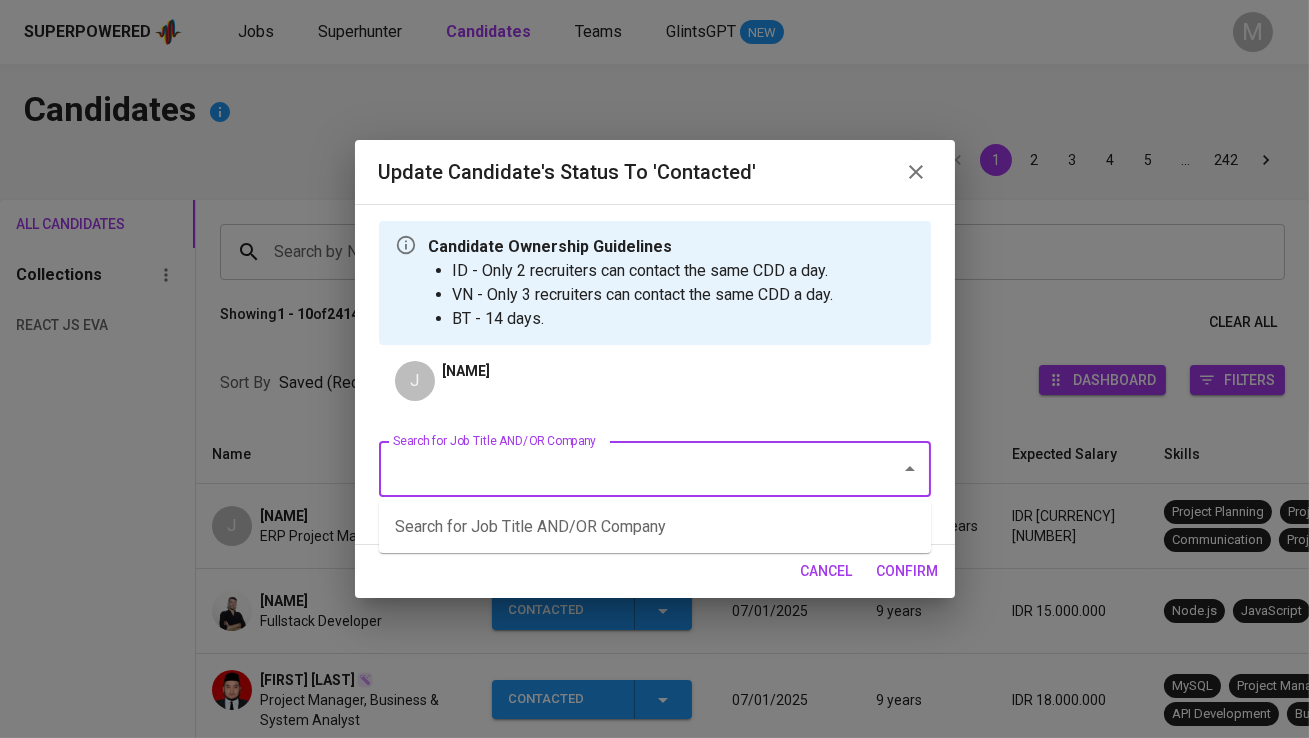 click on "Search for Job Title AND/OR Company" at bounding box center (627, 469) 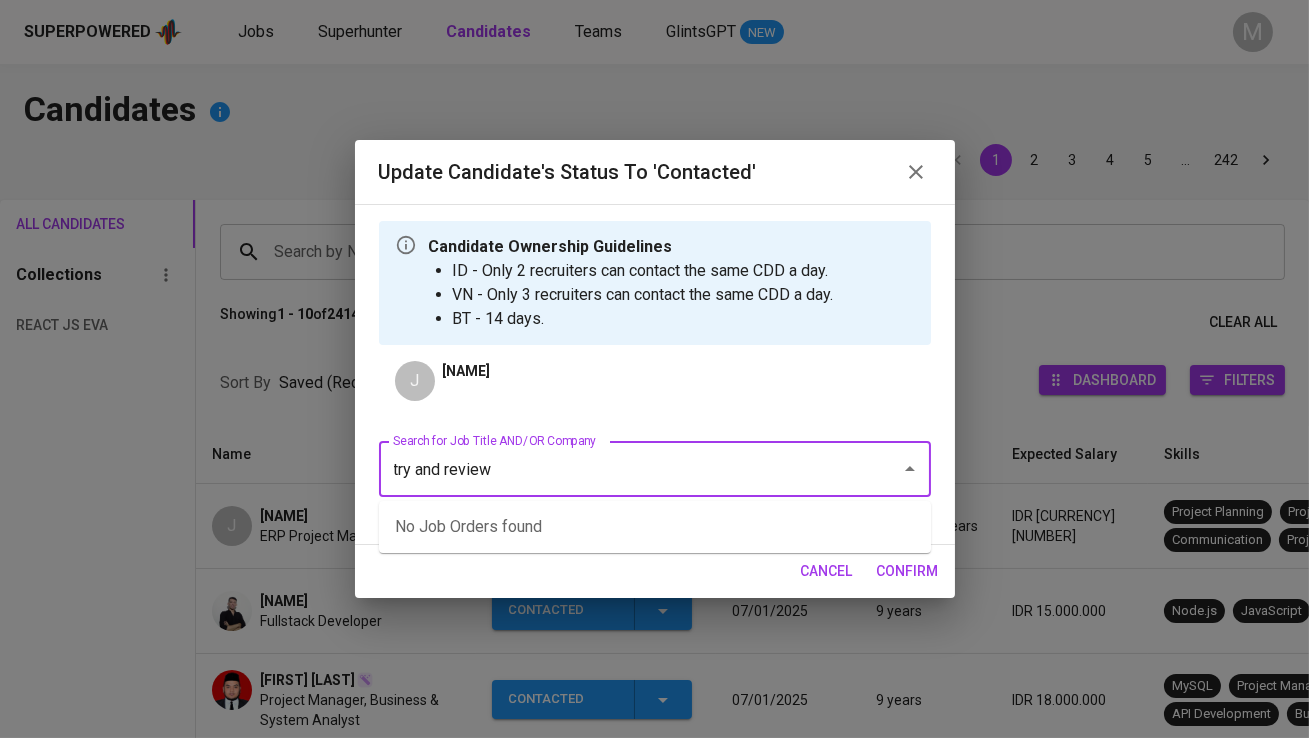 type 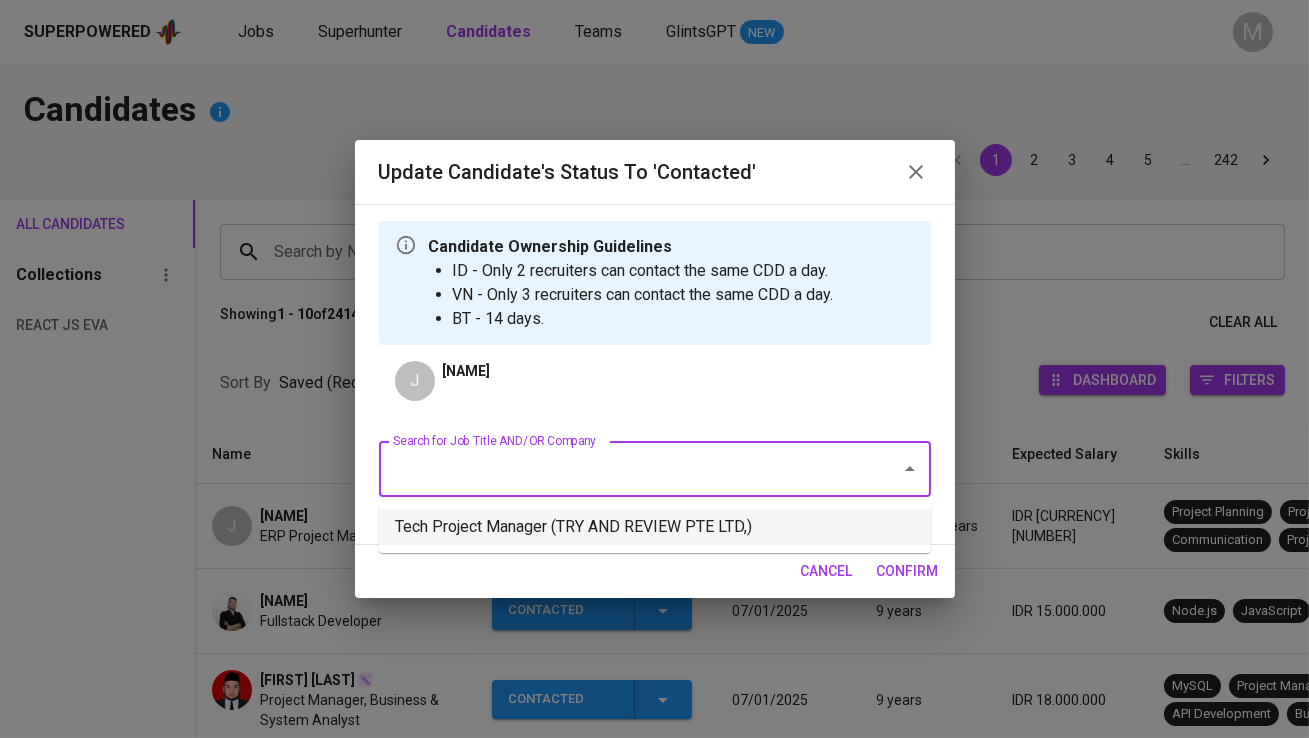 click on "Tech Project Manager (TRY AND REVIEW PTE LTD,)" at bounding box center [655, 527] 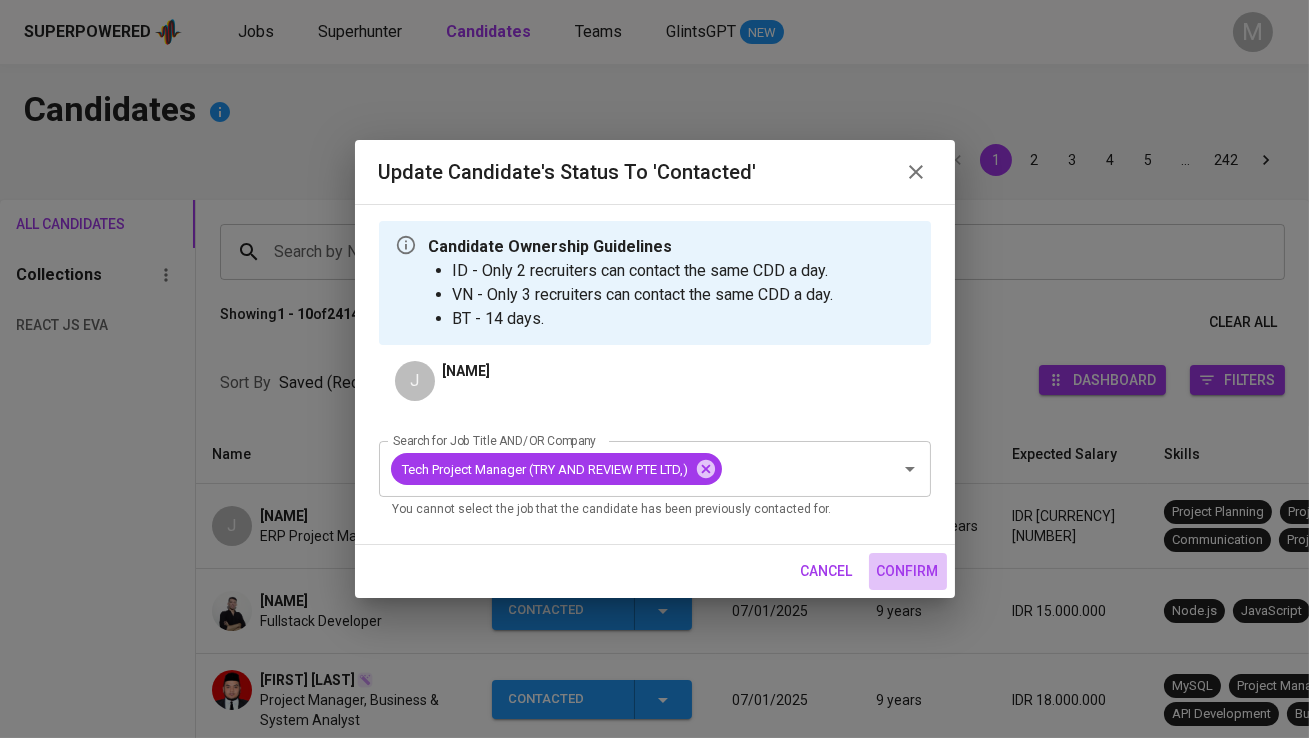 click on "confirm" at bounding box center [908, 571] 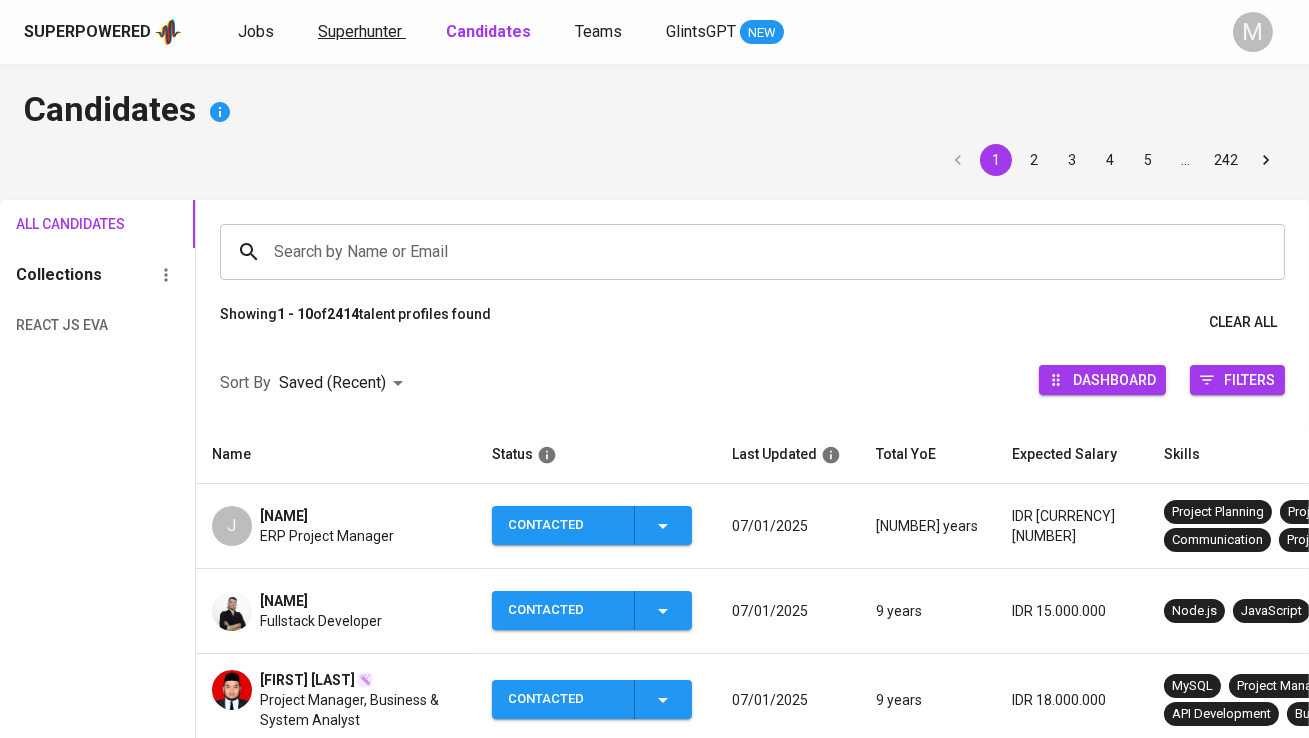 click on "Superhunter" at bounding box center [360, 31] 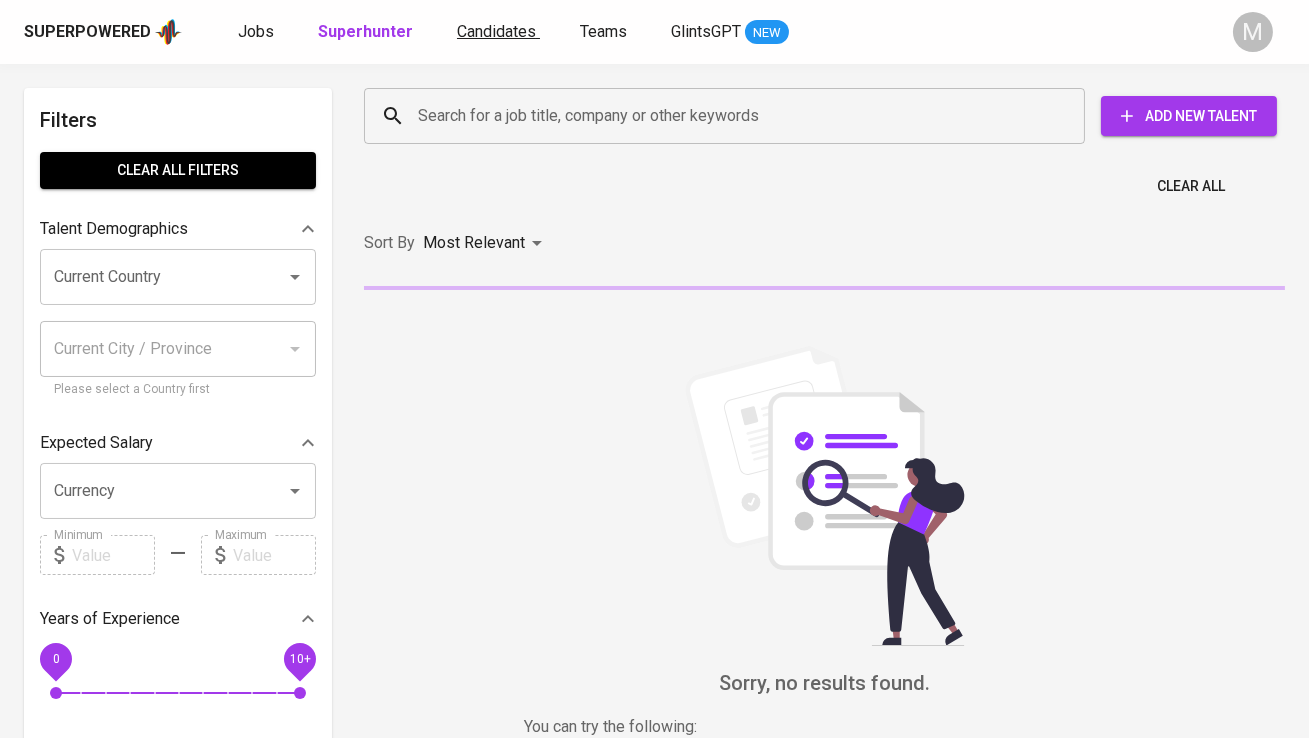 click on "Candidates" at bounding box center [498, 32] 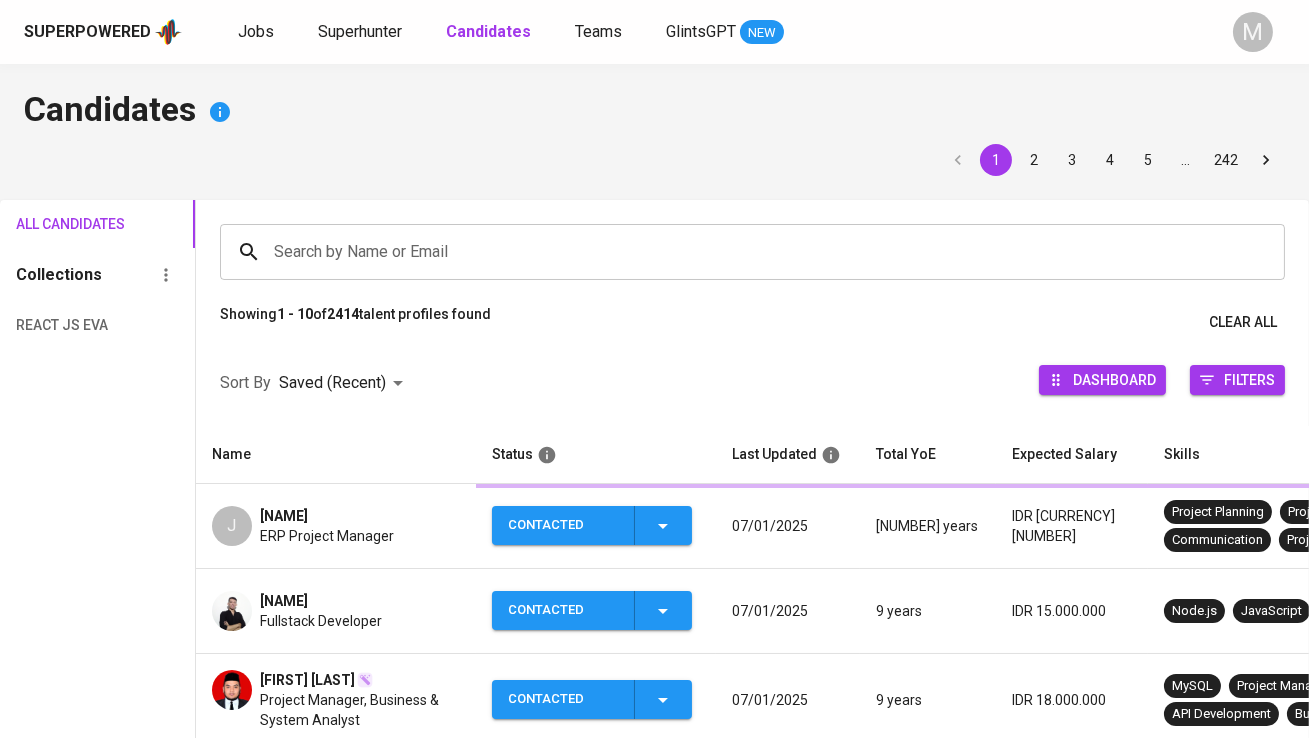 click on "Candidates" at bounding box center (488, 31) 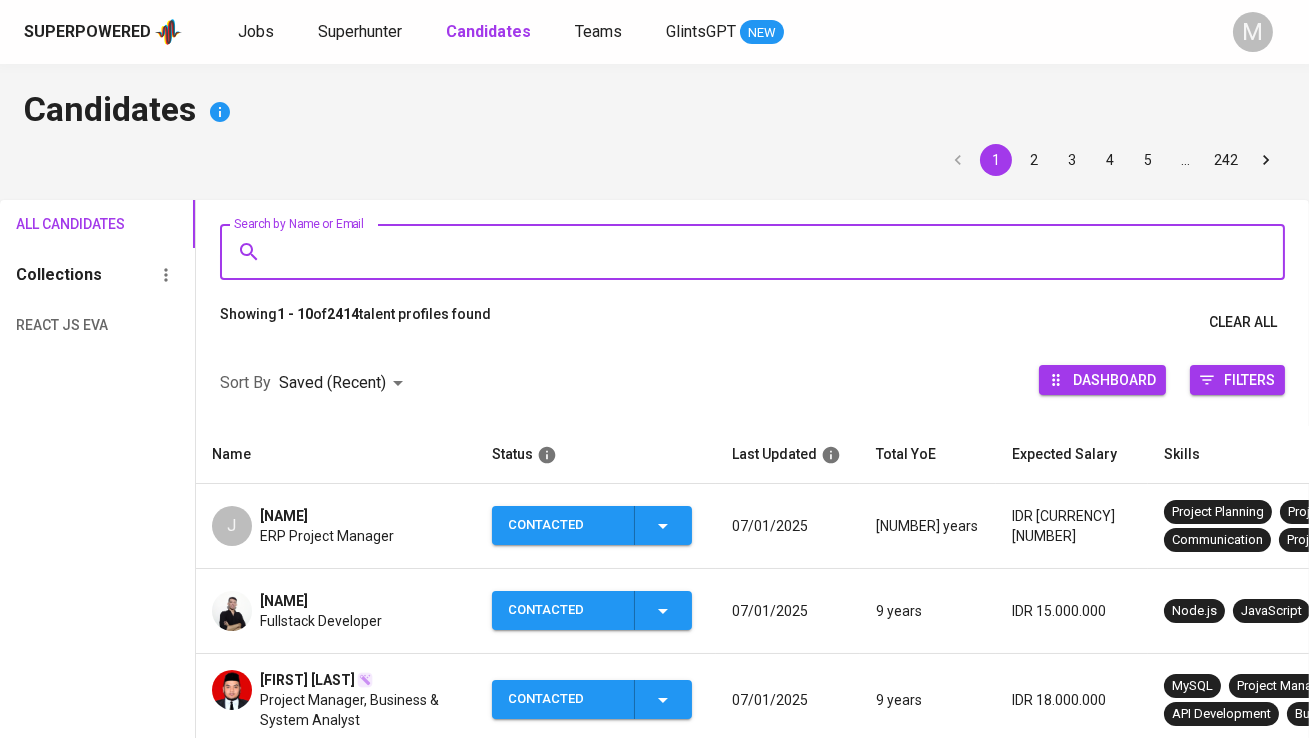 click on "Search by Name or Email" at bounding box center [757, 252] 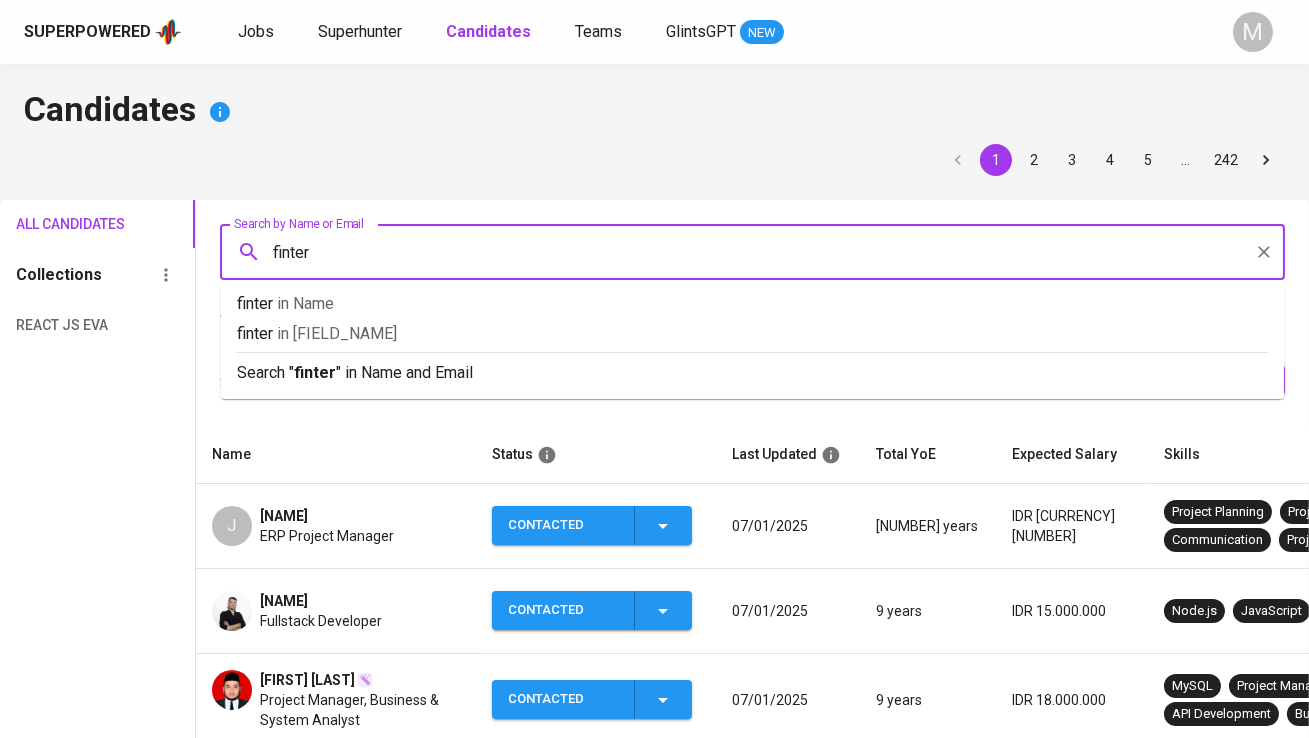 type 